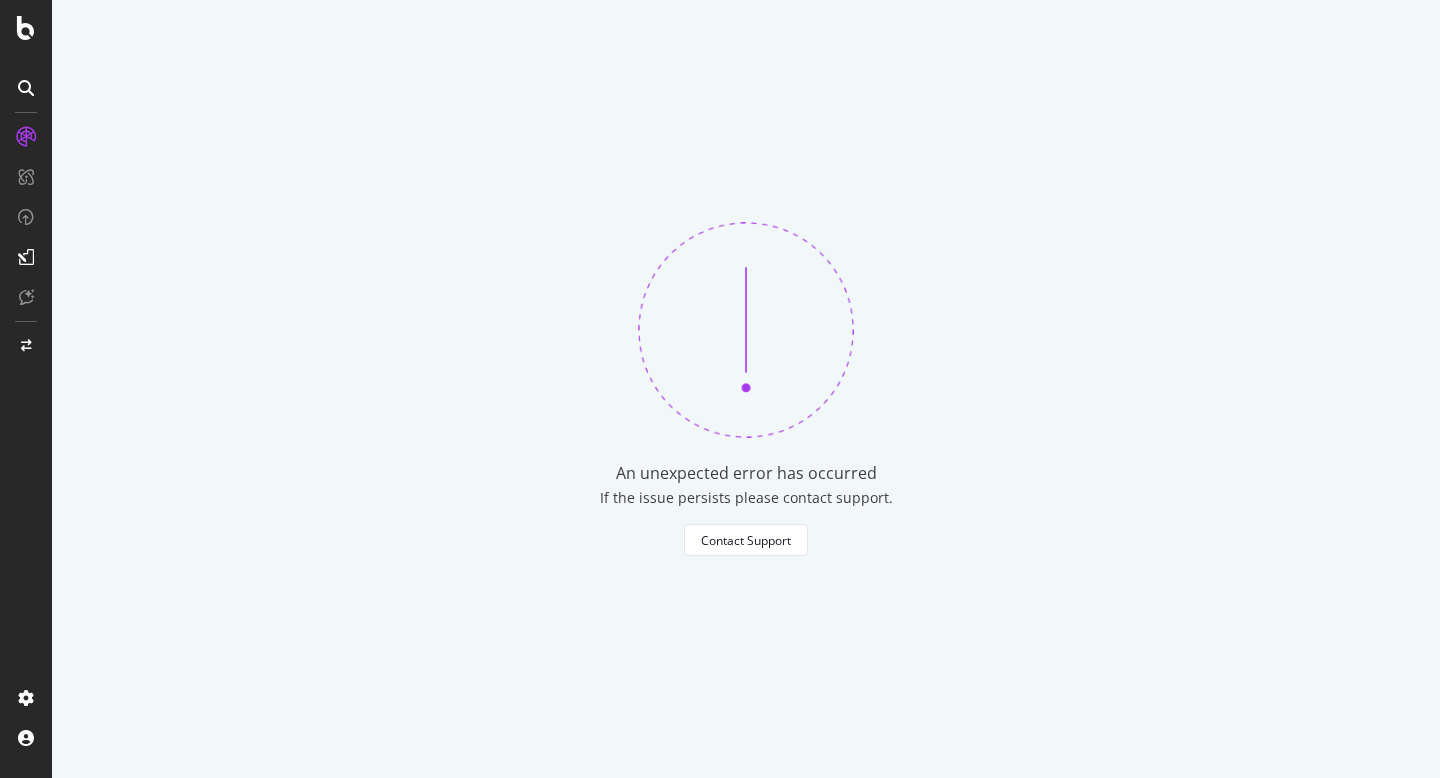 scroll, scrollTop: 0, scrollLeft: 0, axis: both 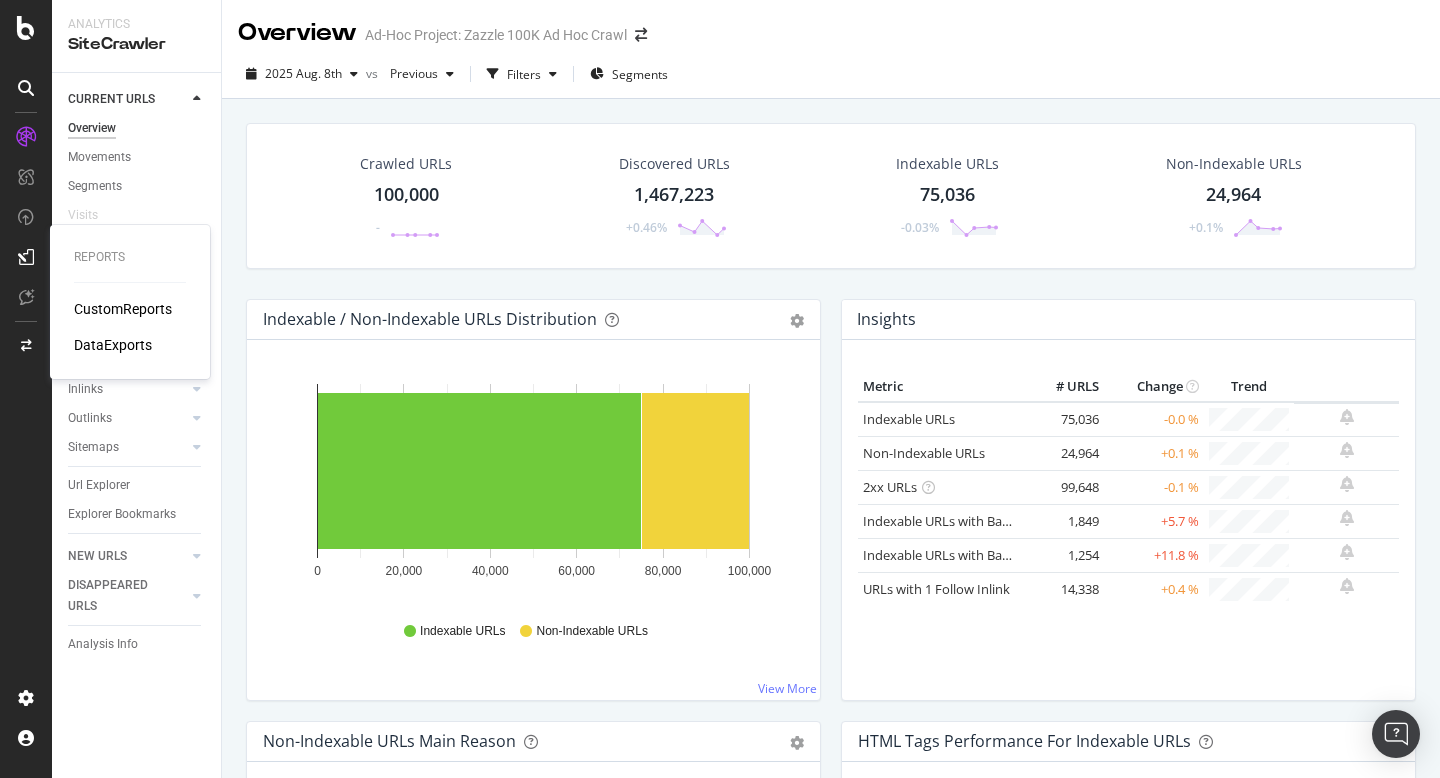 click on "CustomReports" at bounding box center [123, 309] 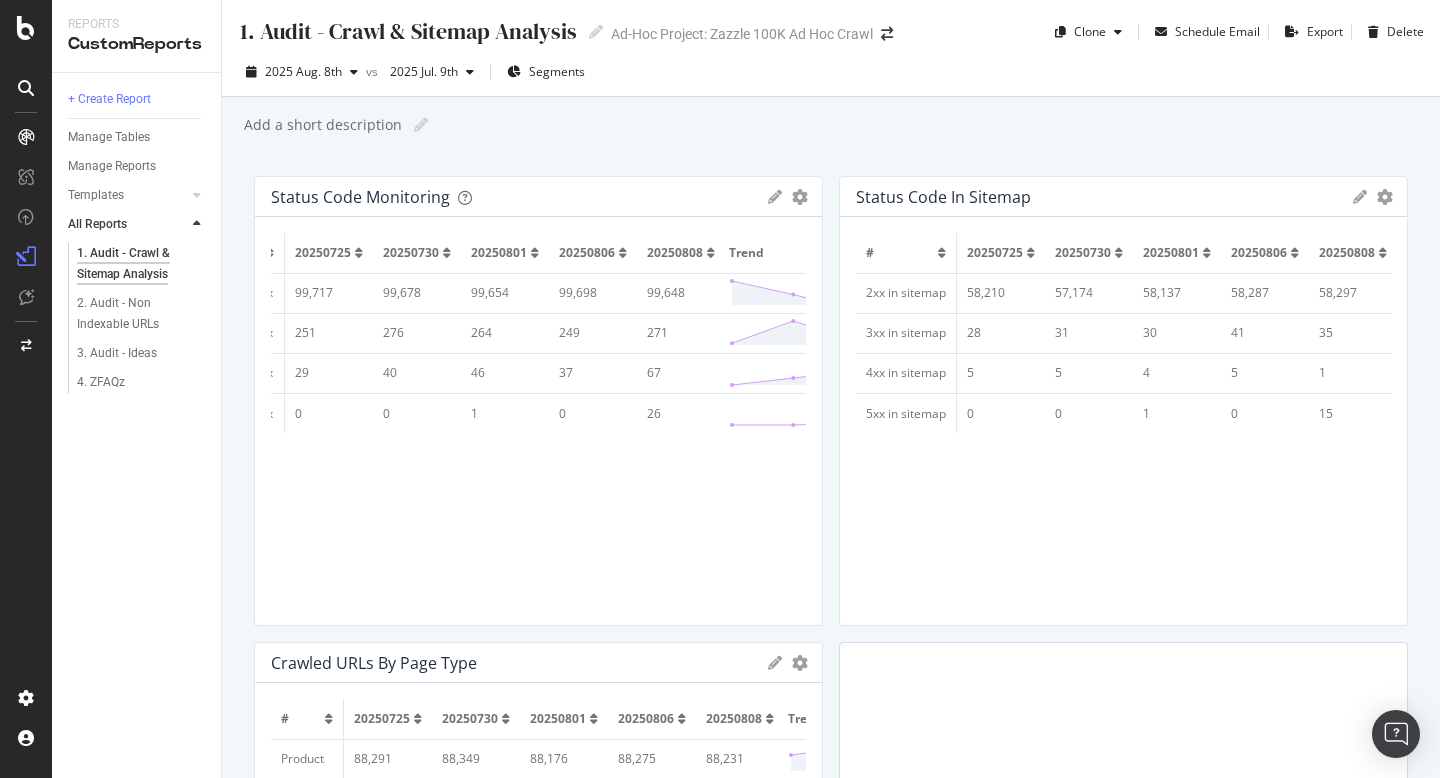 scroll, scrollTop: 0, scrollLeft: 0, axis: both 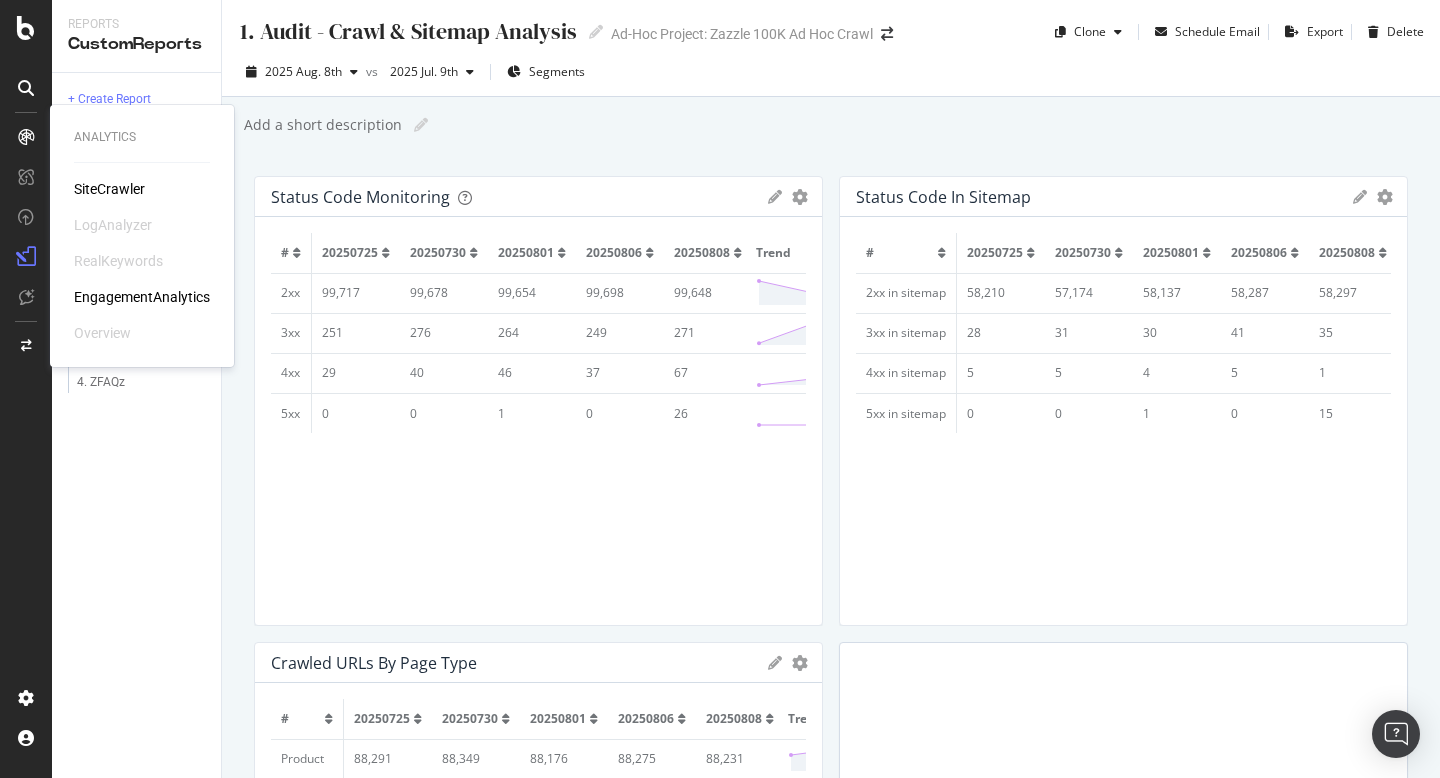 click on "SiteCrawler" at bounding box center (109, 189) 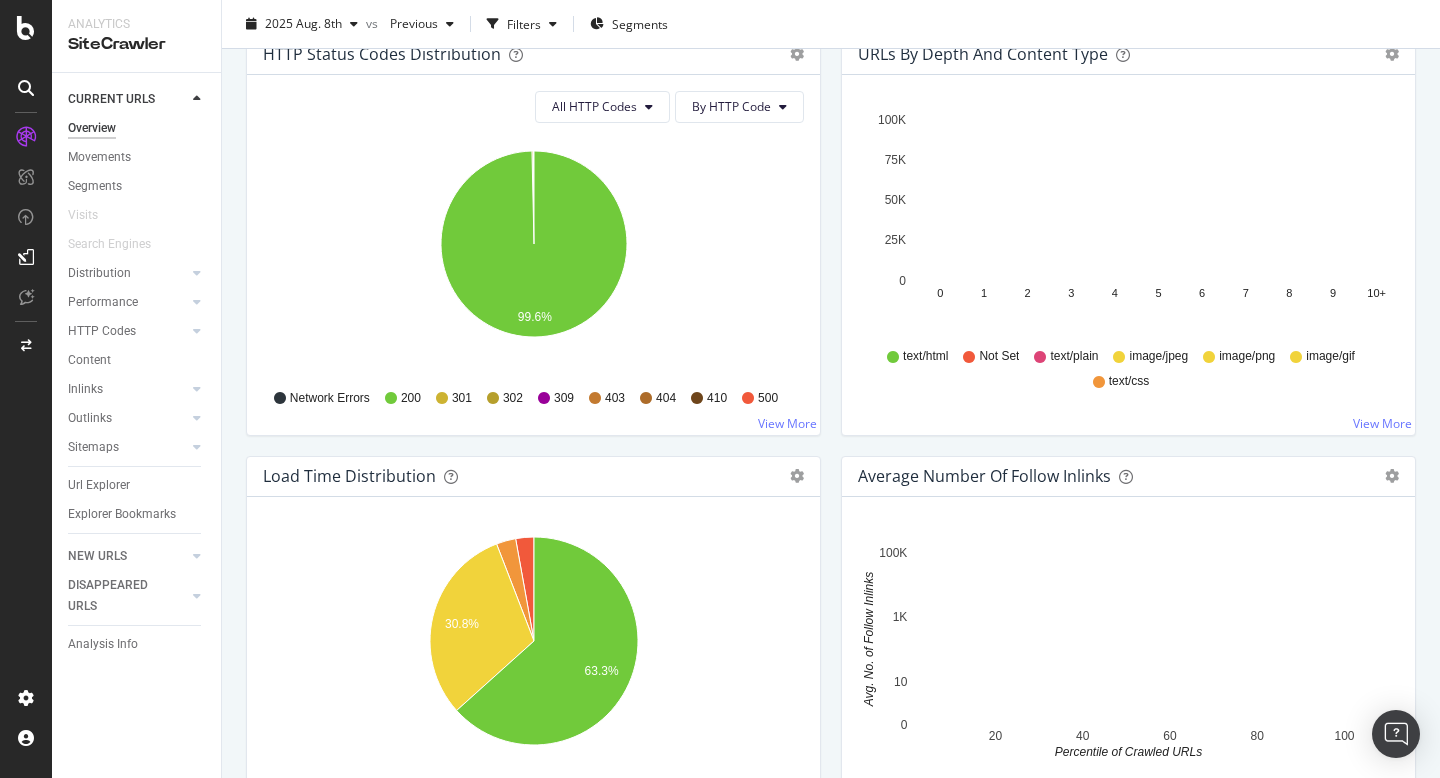 scroll, scrollTop: 979, scrollLeft: 0, axis: vertical 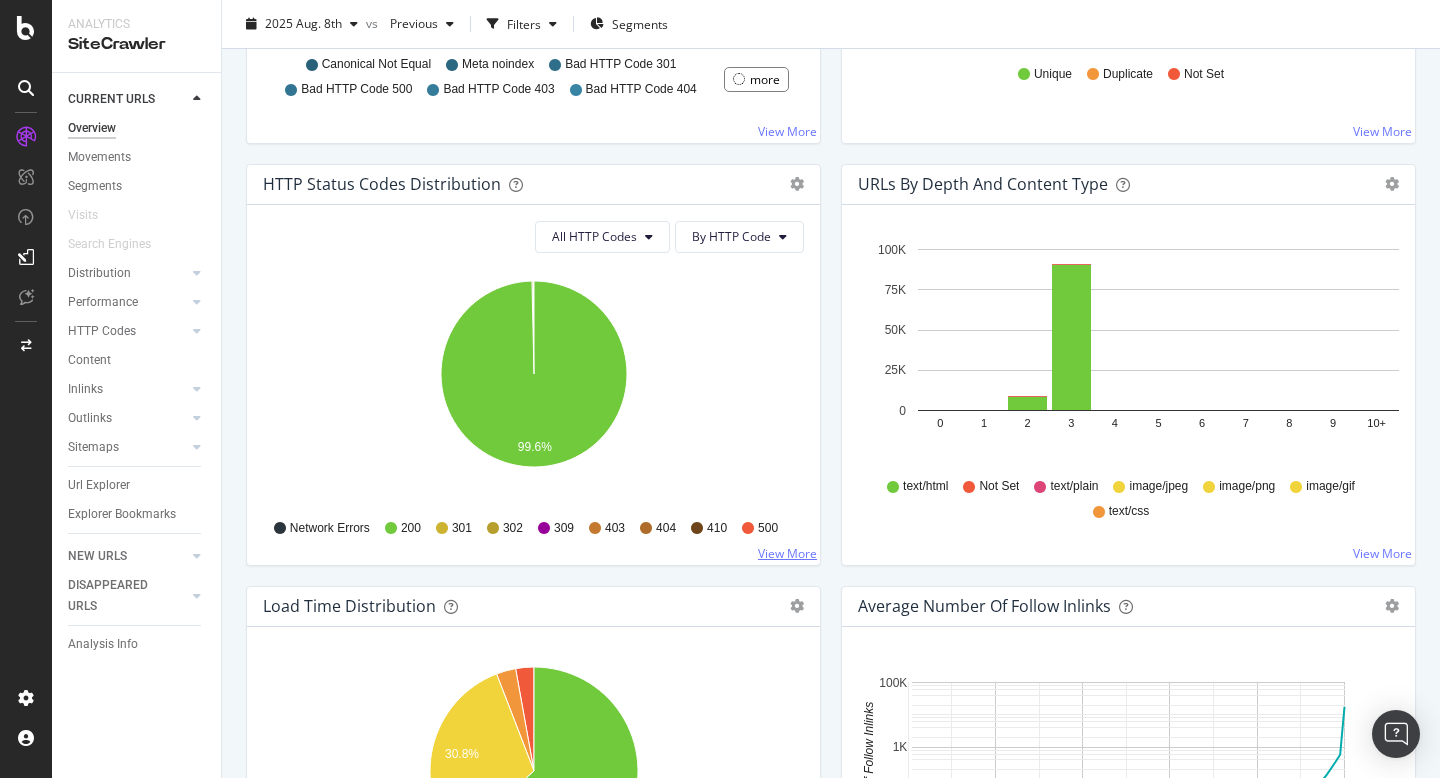 click on "View More" at bounding box center (787, 553) 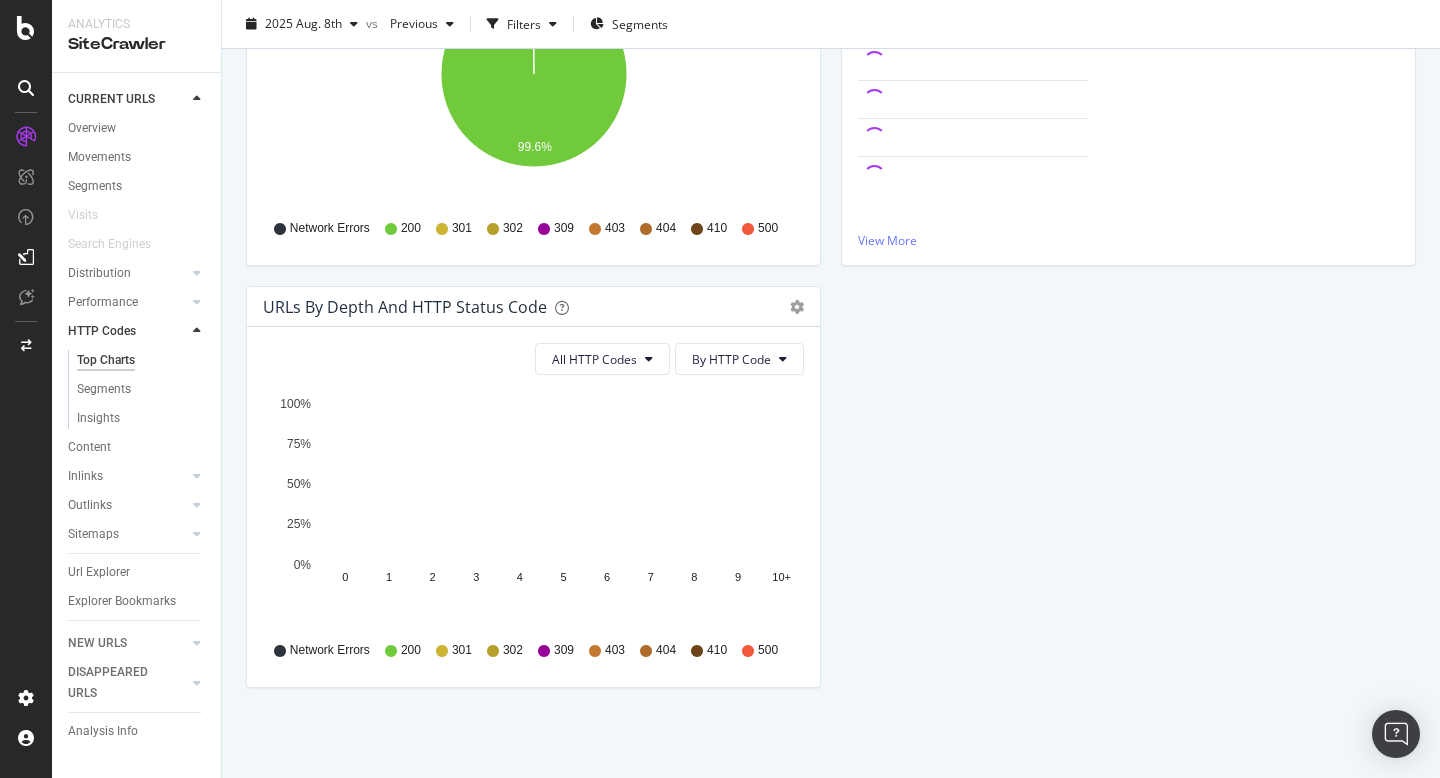 scroll, scrollTop: 0, scrollLeft: 0, axis: both 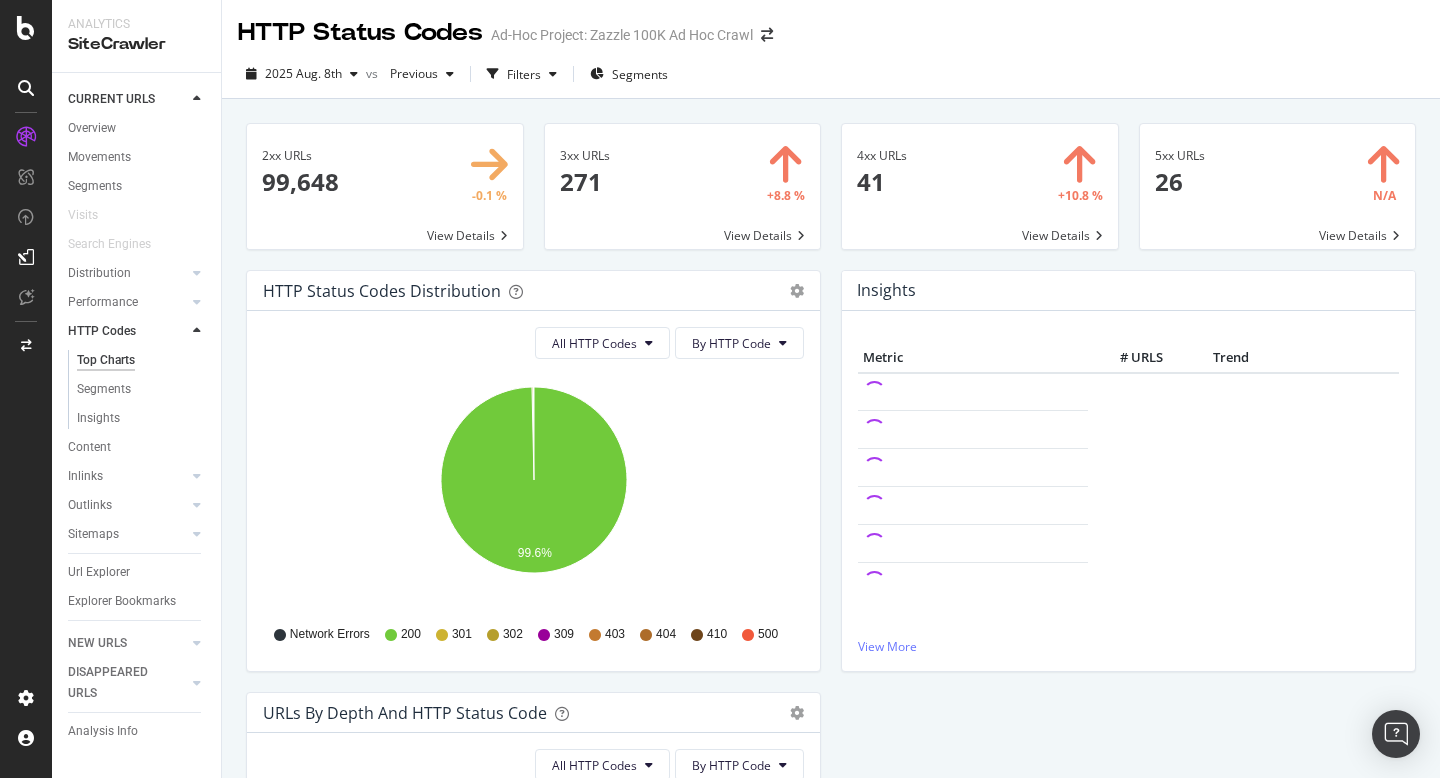 click at bounding box center (1278, 186) 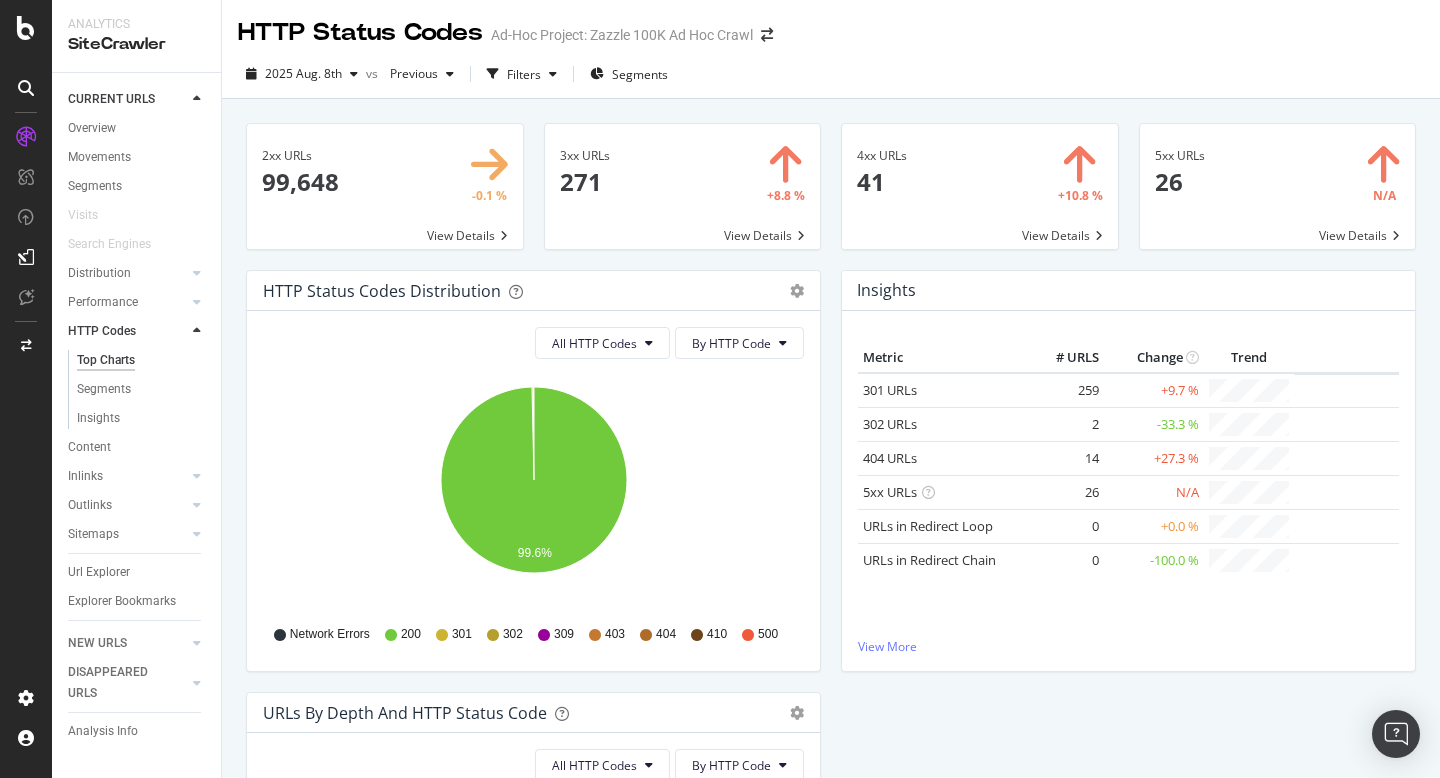 click at bounding box center (980, 186) 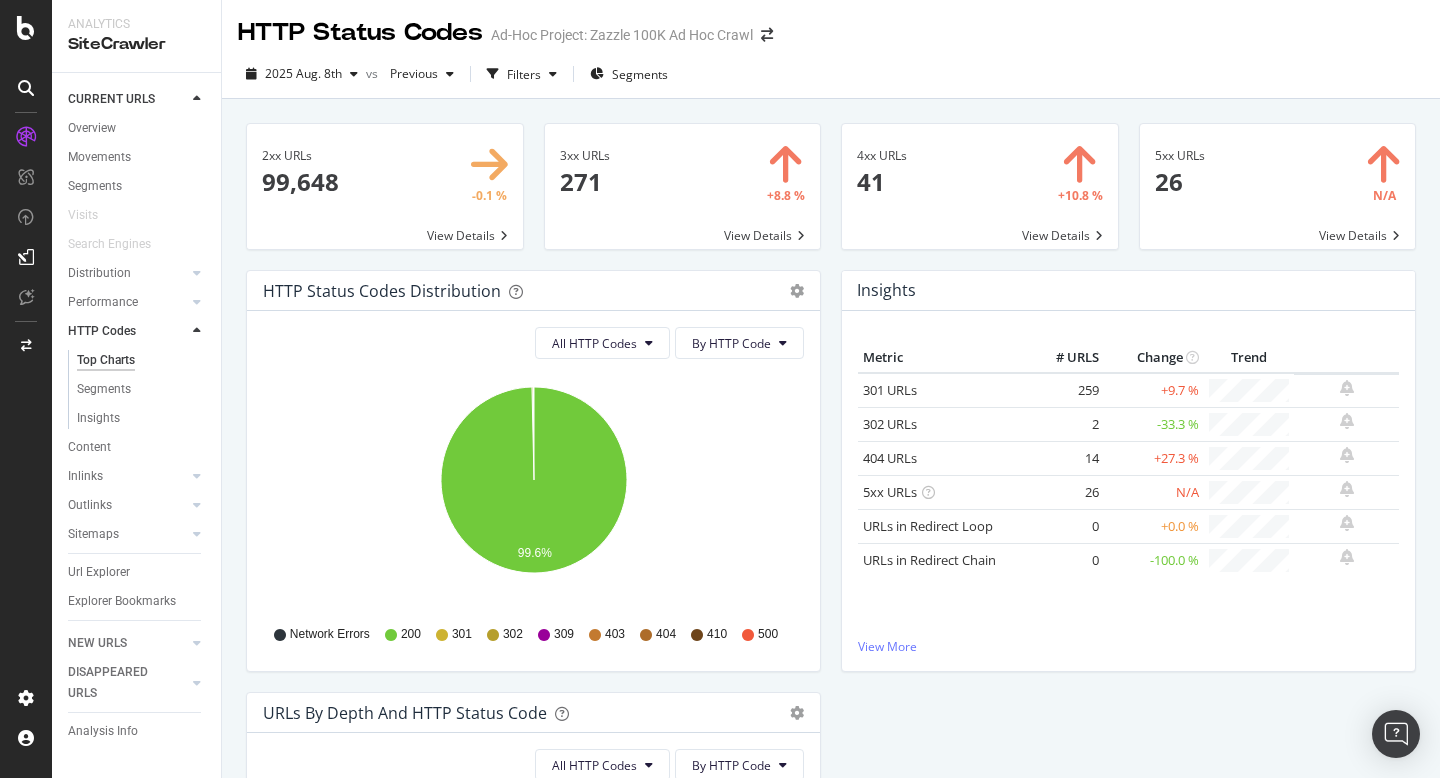 click on "2025 Aug. 8th vs Previous Filters Segments" at bounding box center [831, 74] 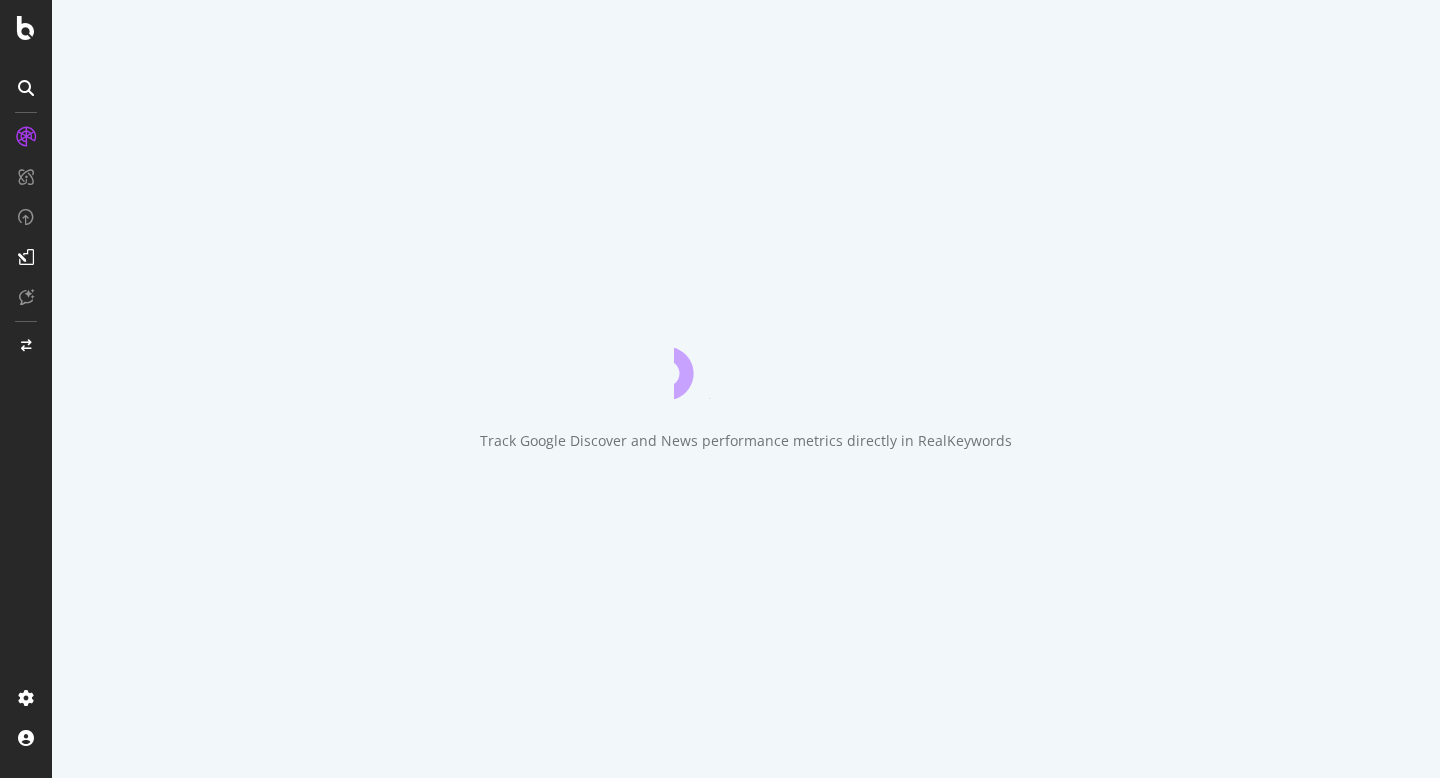 scroll, scrollTop: 0, scrollLeft: 0, axis: both 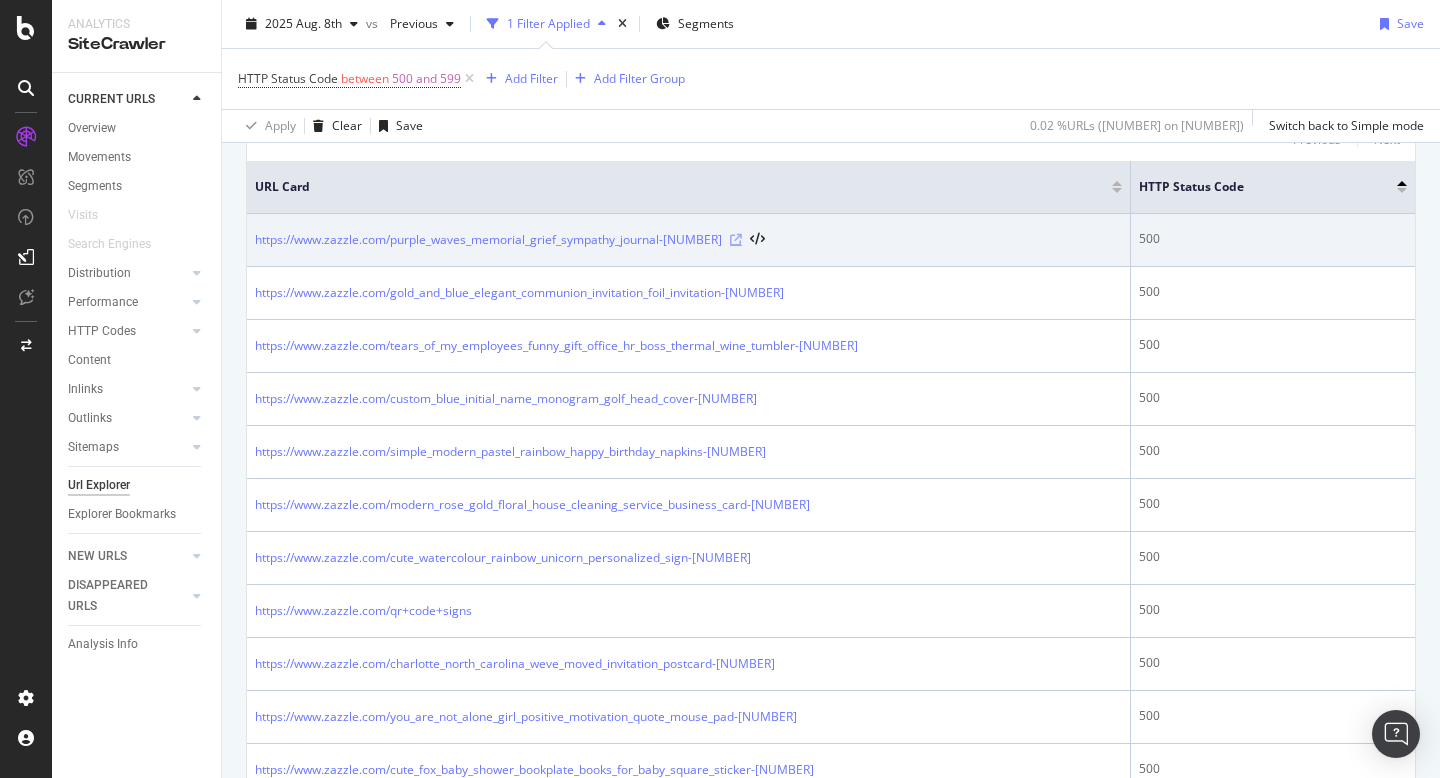 click at bounding box center (736, 240) 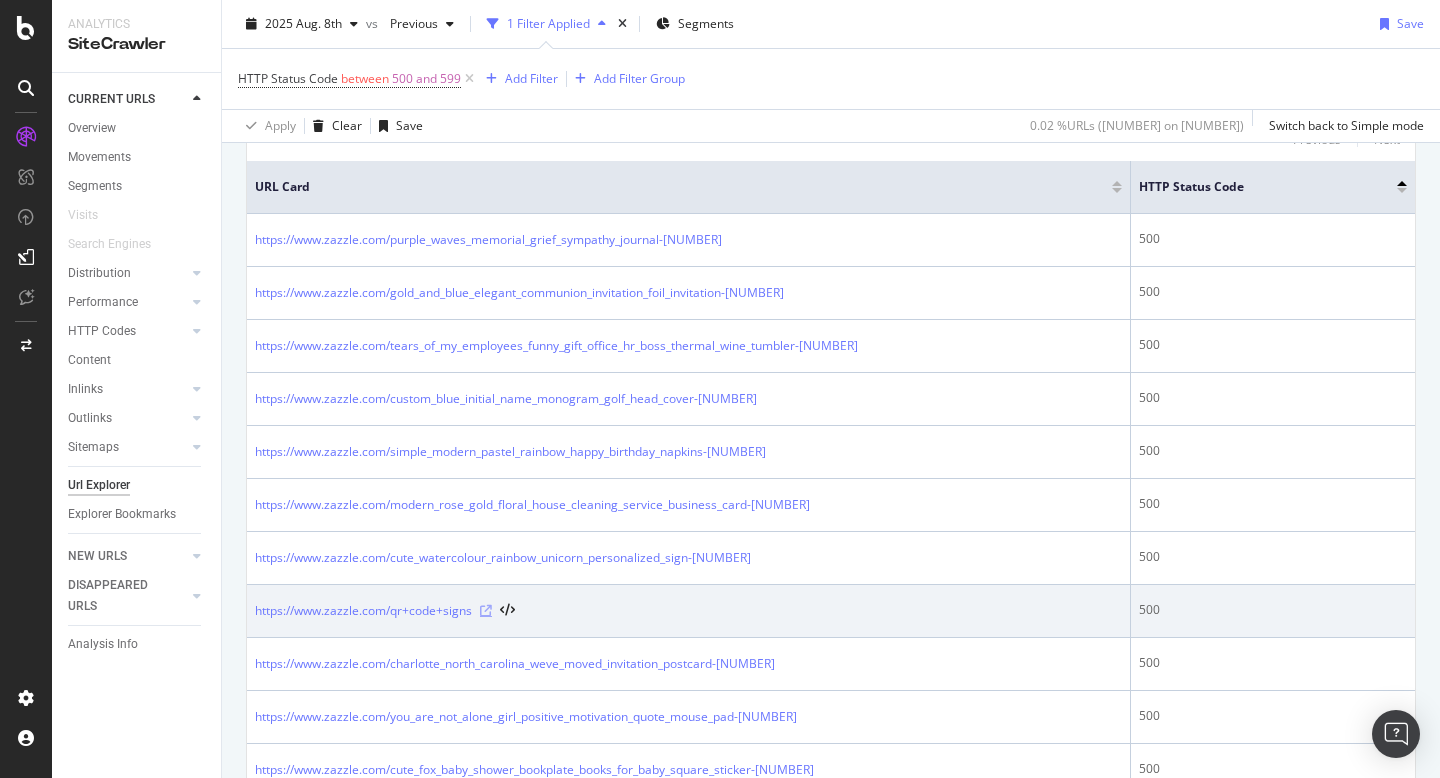 click at bounding box center (486, 611) 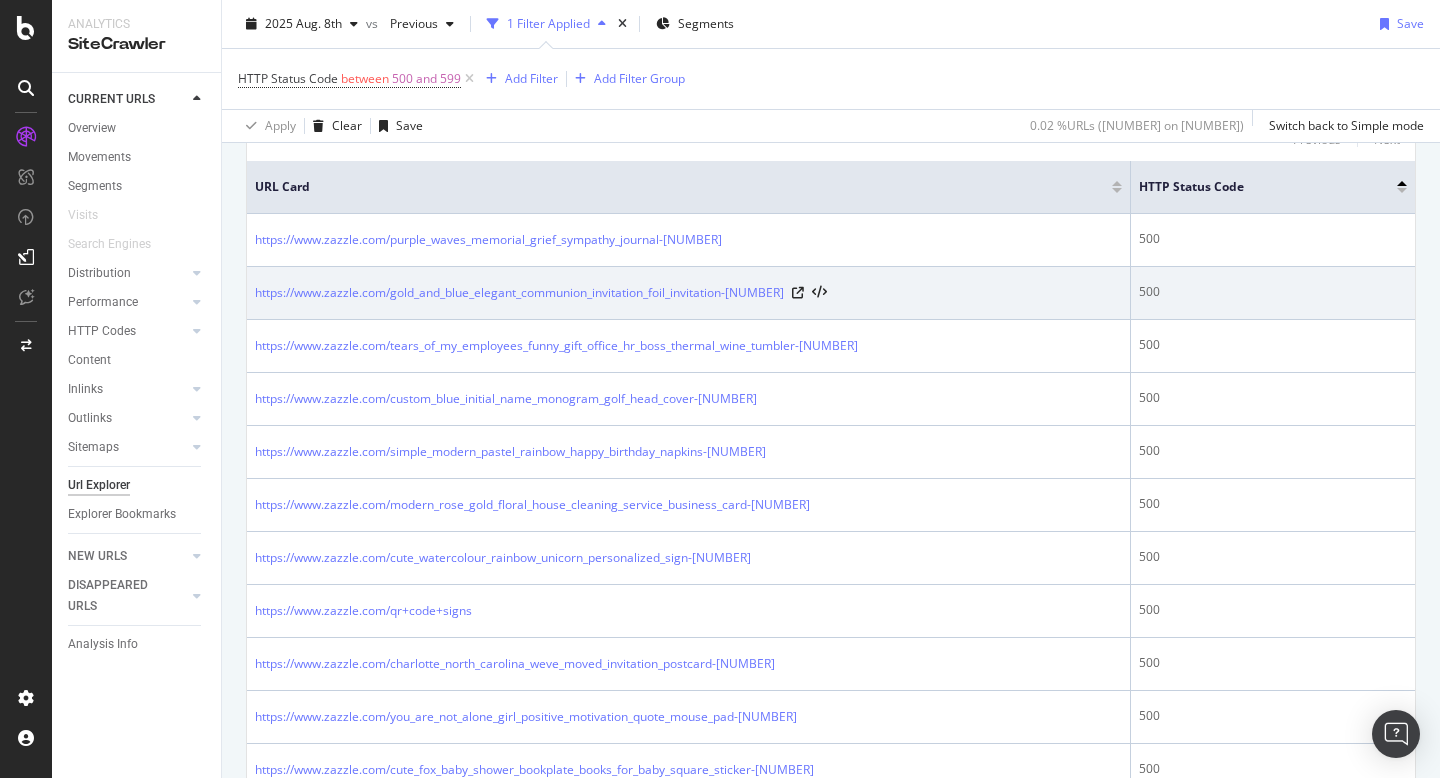 click on "https://www.zazzle.com/gold_and_blue_elegant_communion_invitation_foil_invitation-[NUMBER]" at bounding box center [541, 293] 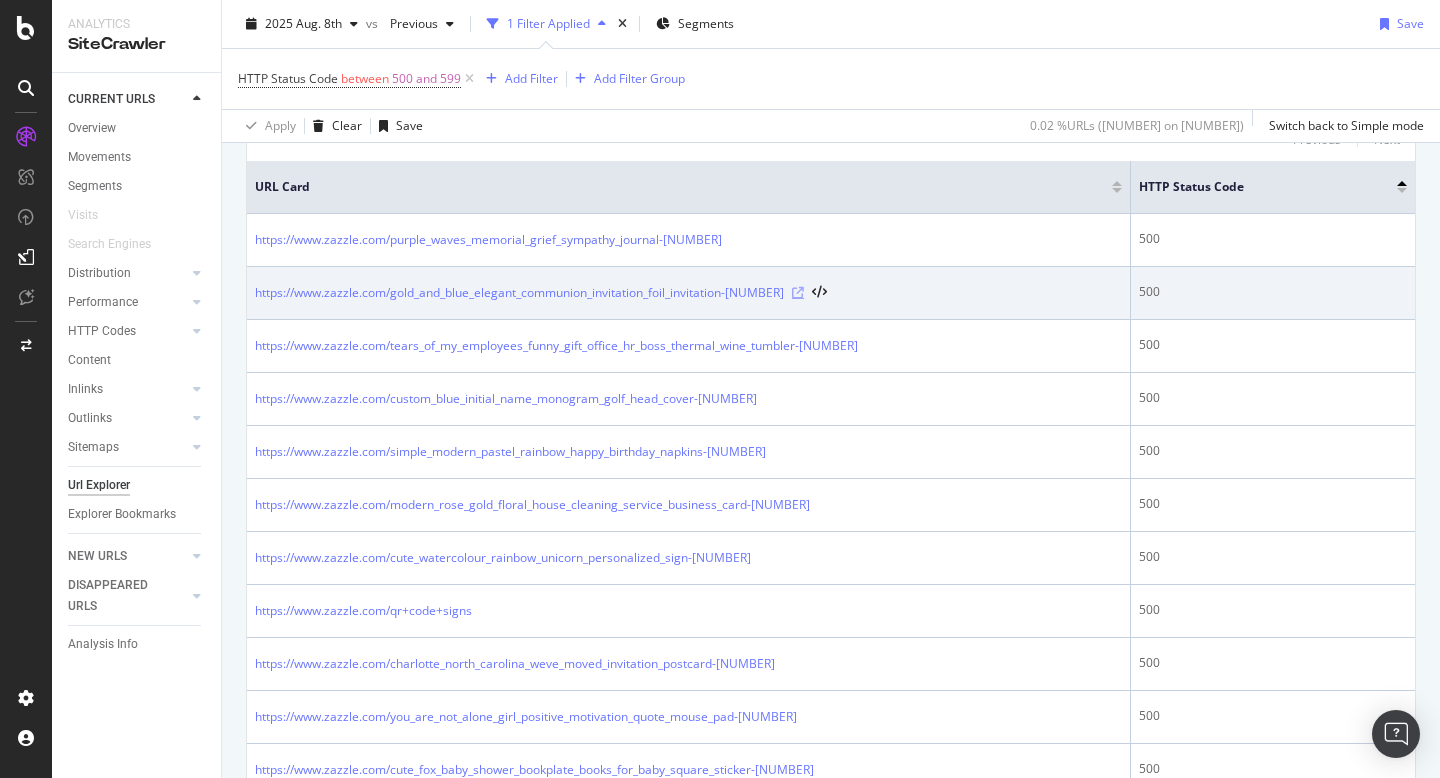 click at bounding box center [798, 293] 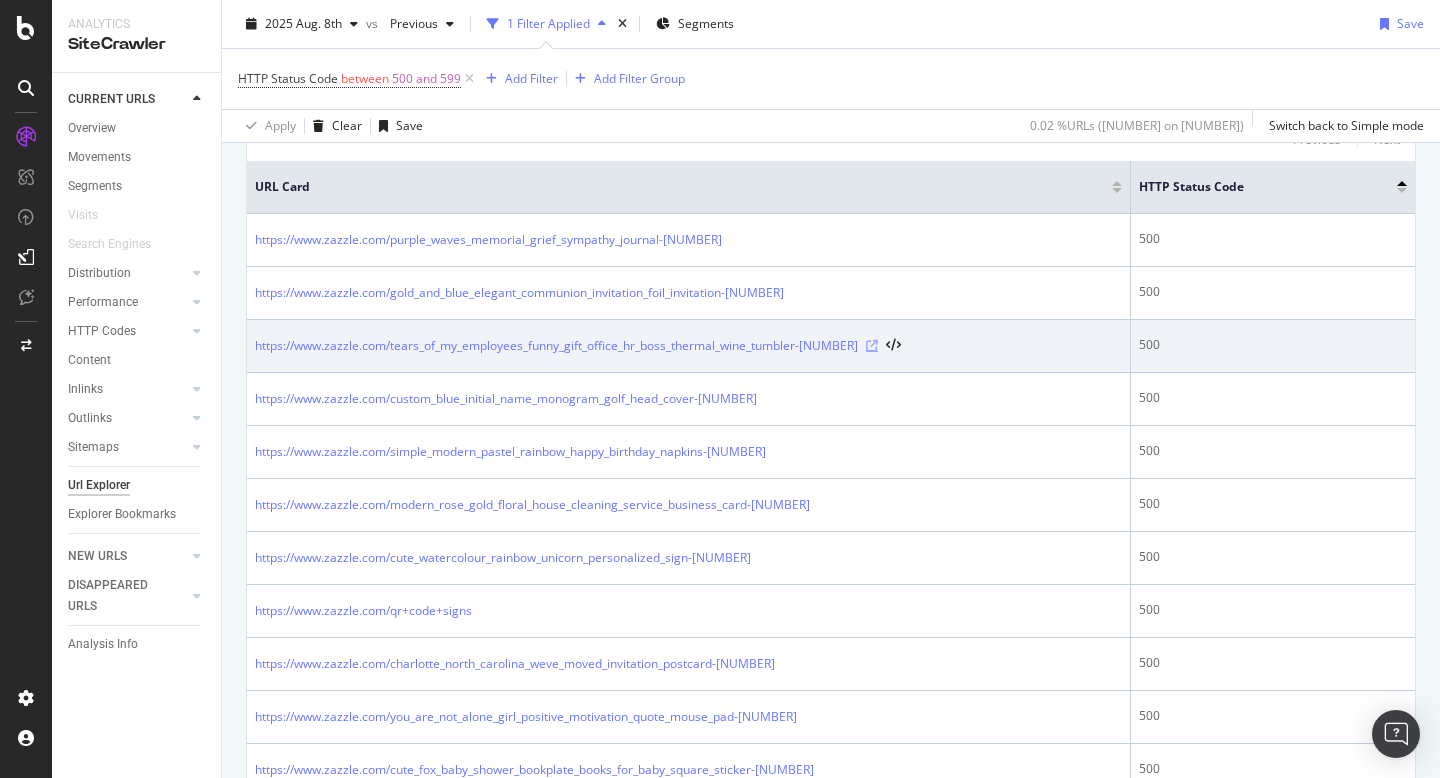 click at bounding box center (872, 346) 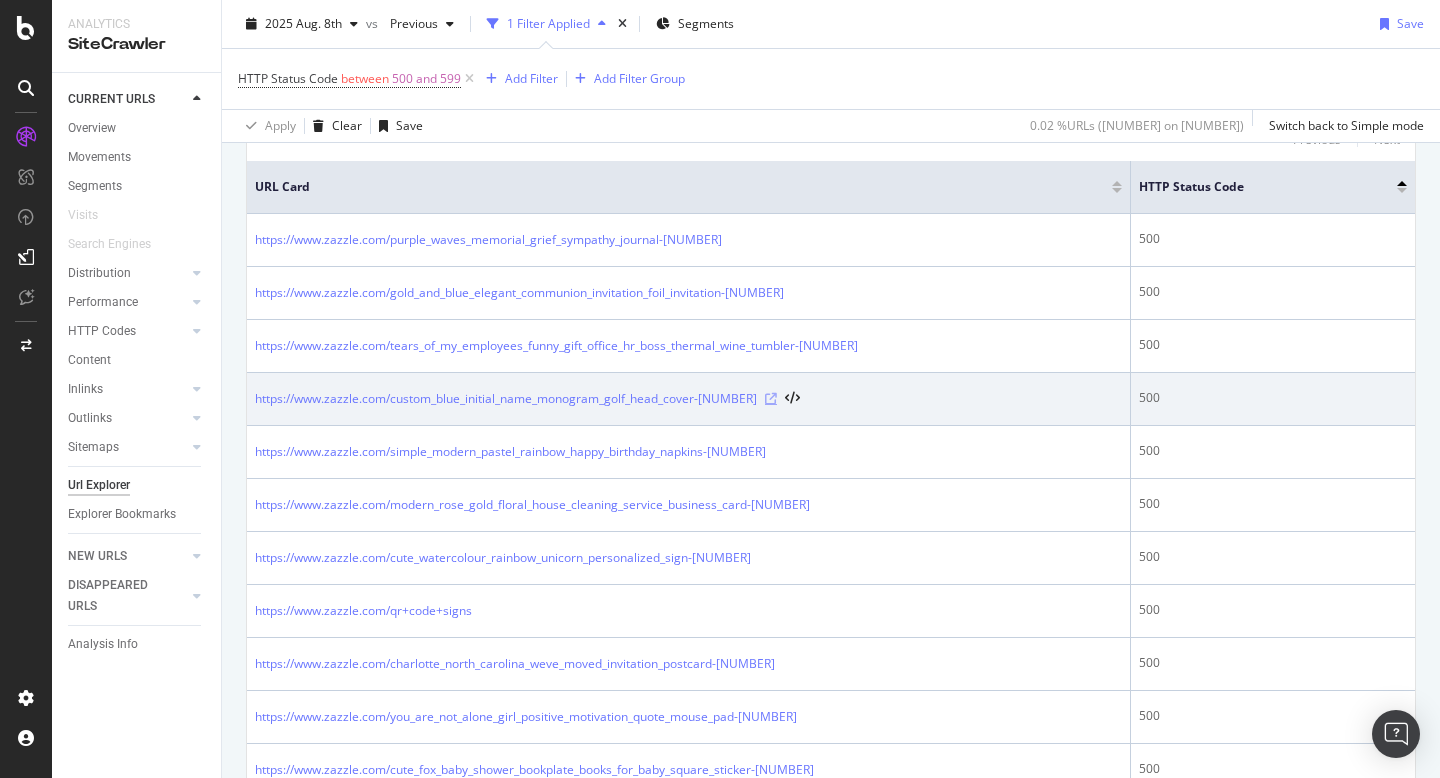 click at bounding box center (771, 399) 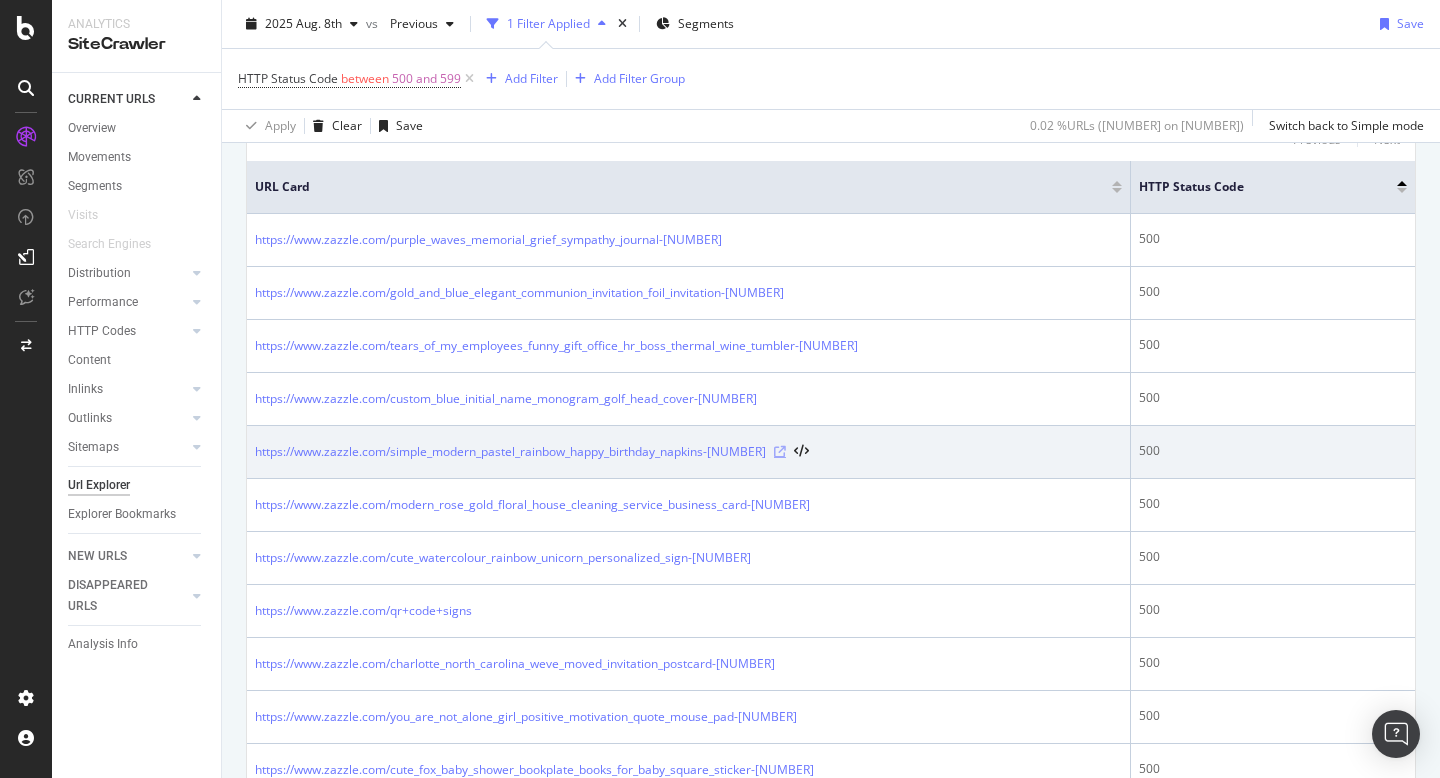 click at bounding box center [780, 452] 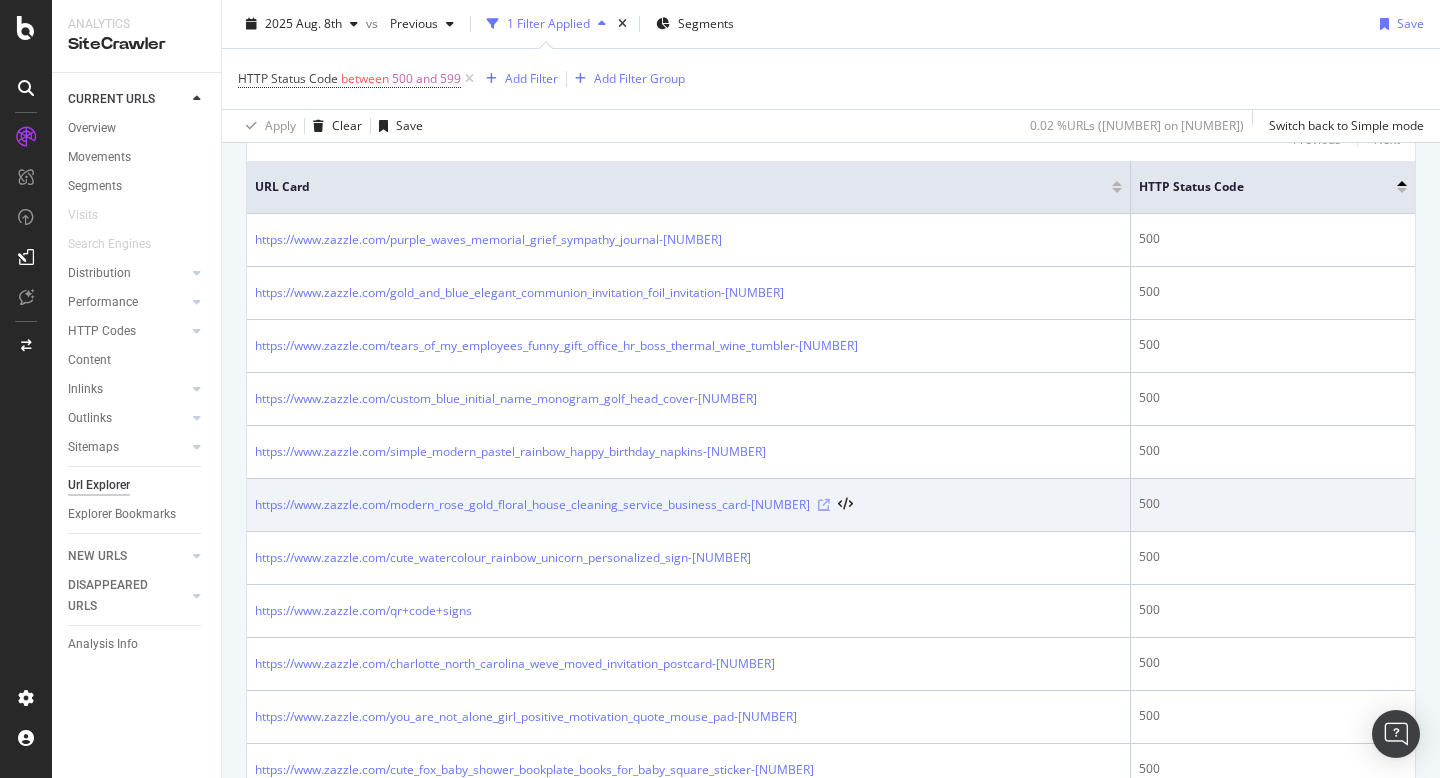 click at bounding box center [824, 505] 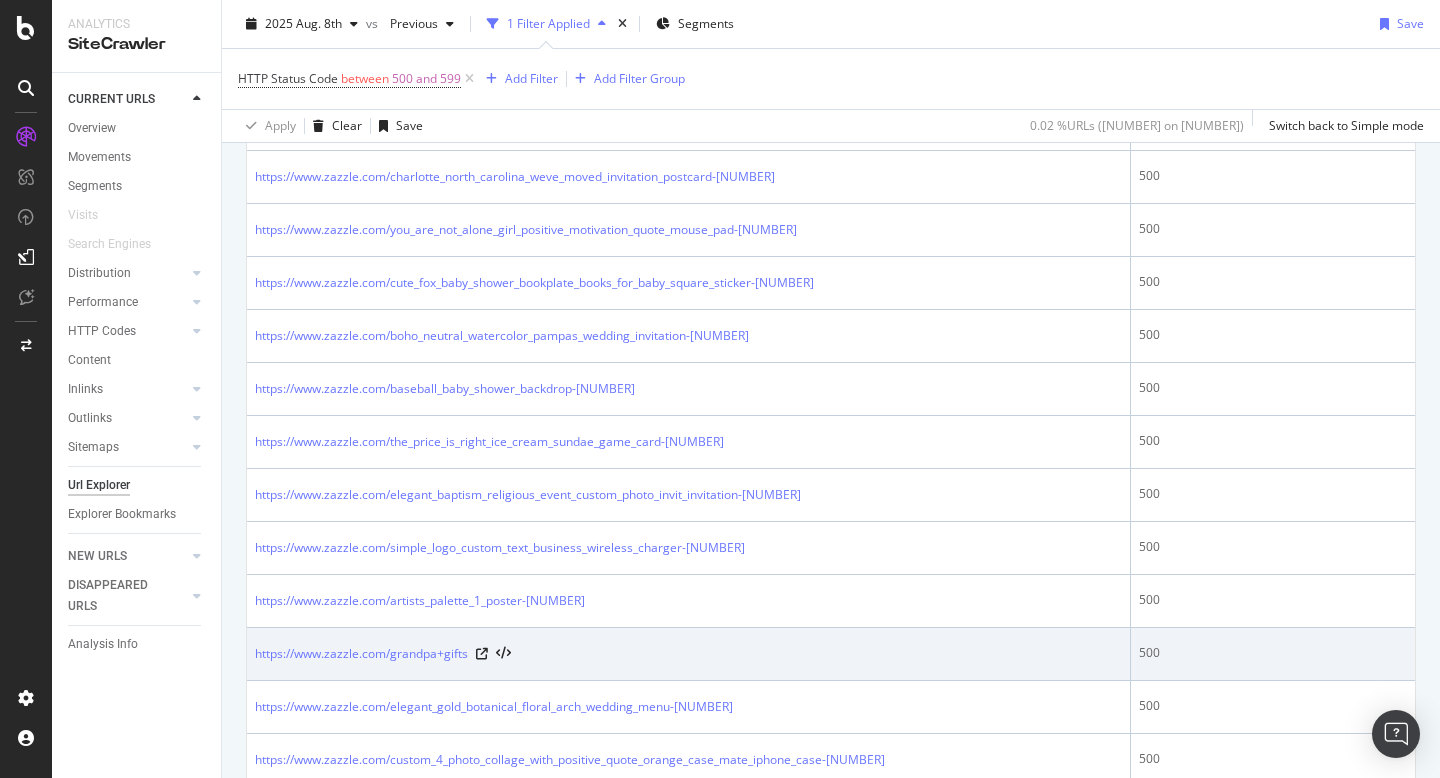 scroll, scrollTop: 992, scrollLeft: 0, axis: vertical 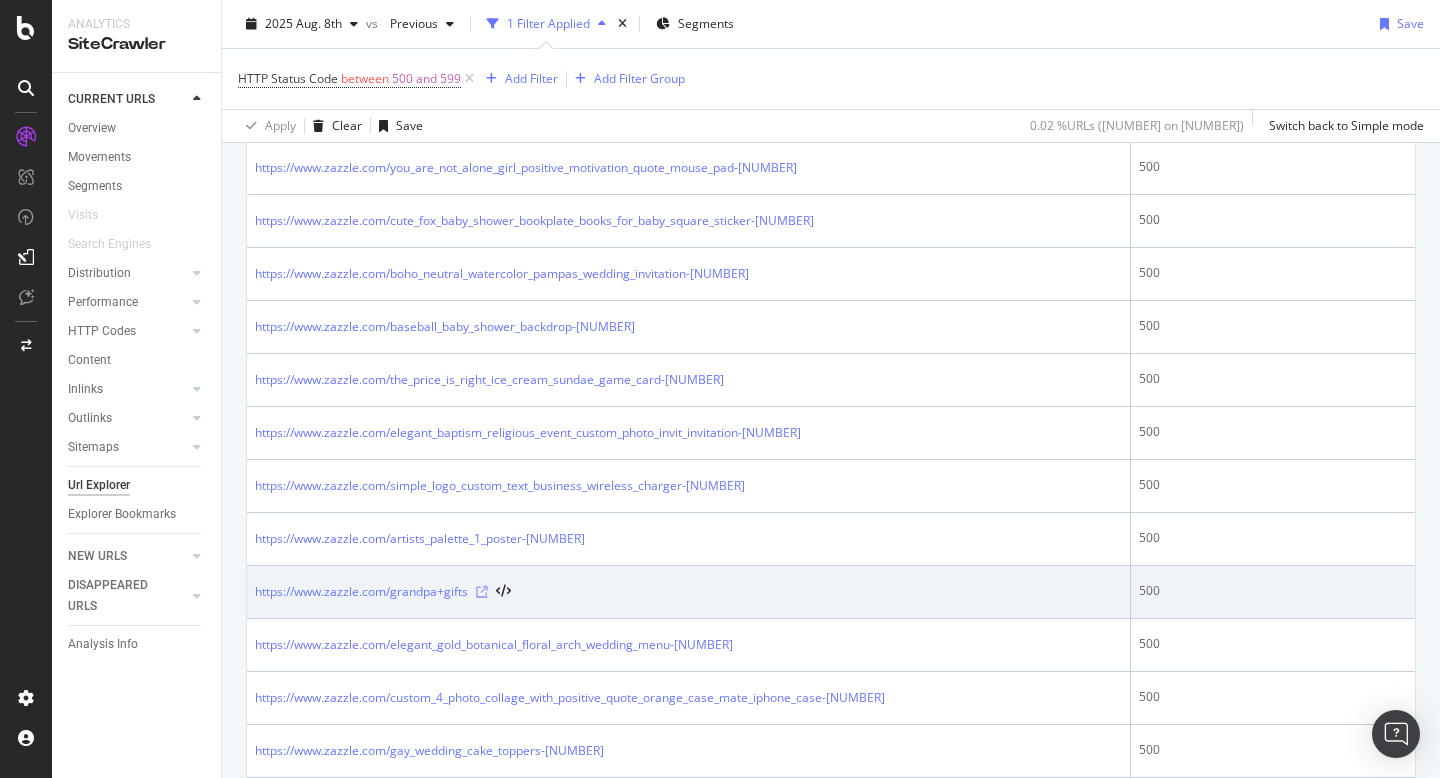click at bounding box center (482, 592) 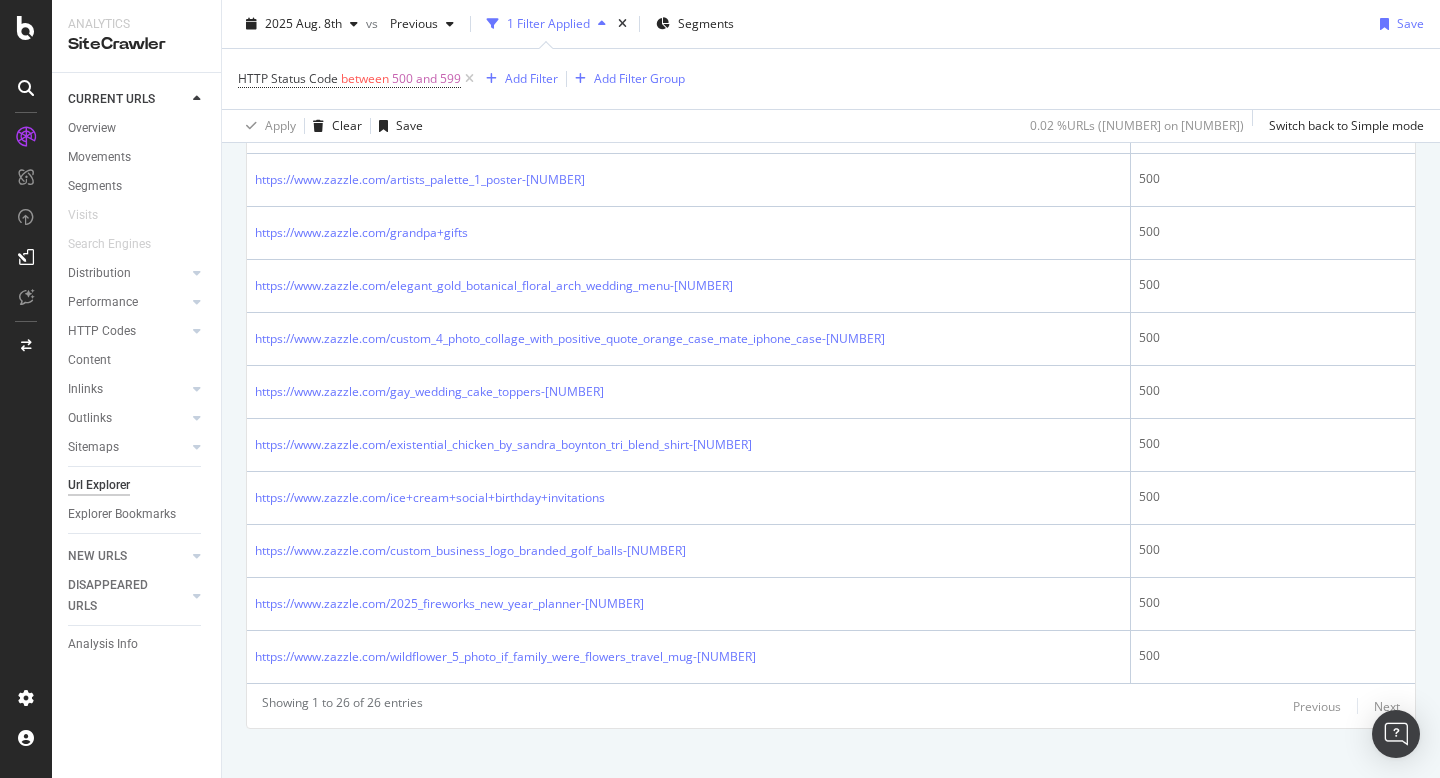 scroll, scrollTop: 1373, scrollLeft: 0, axis: vertical 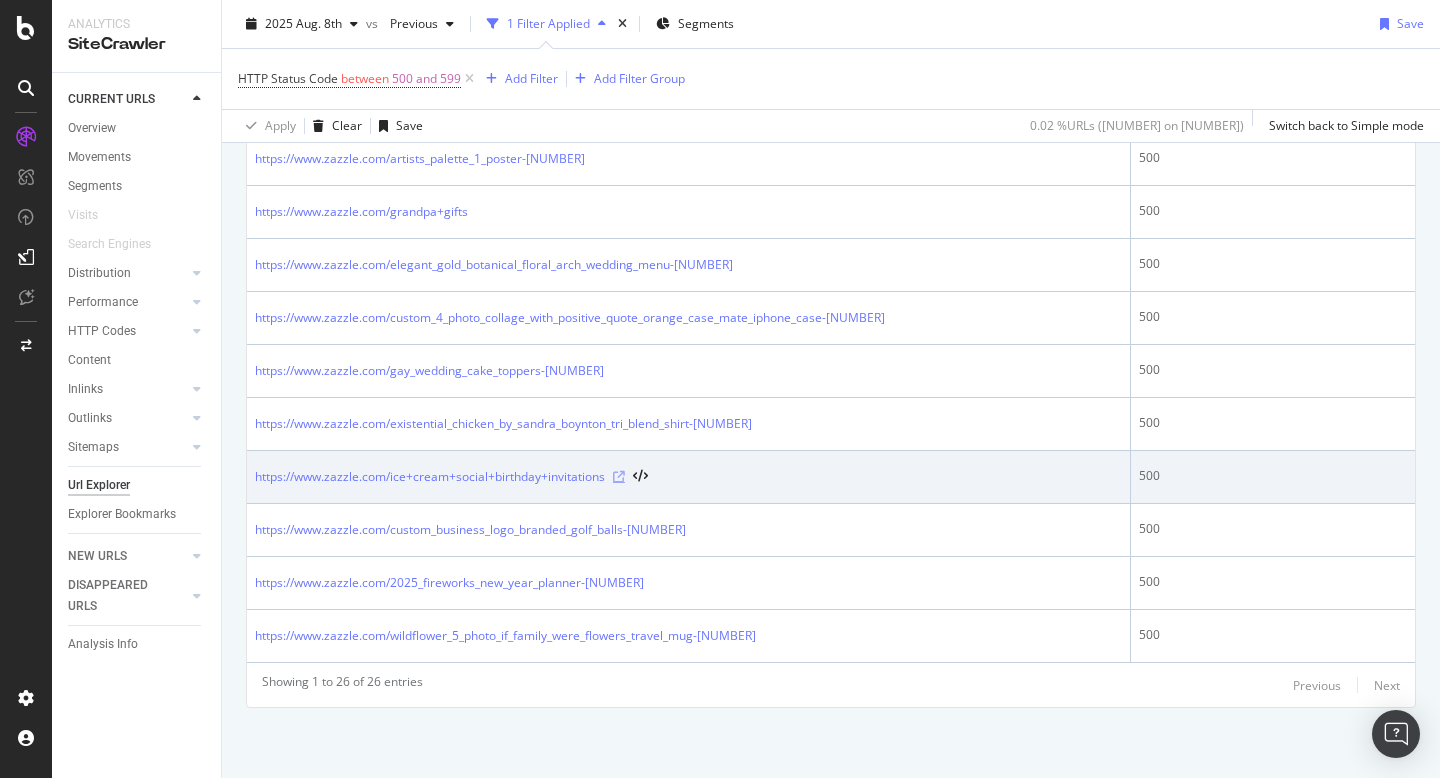 click at bounding box center [619, 477] 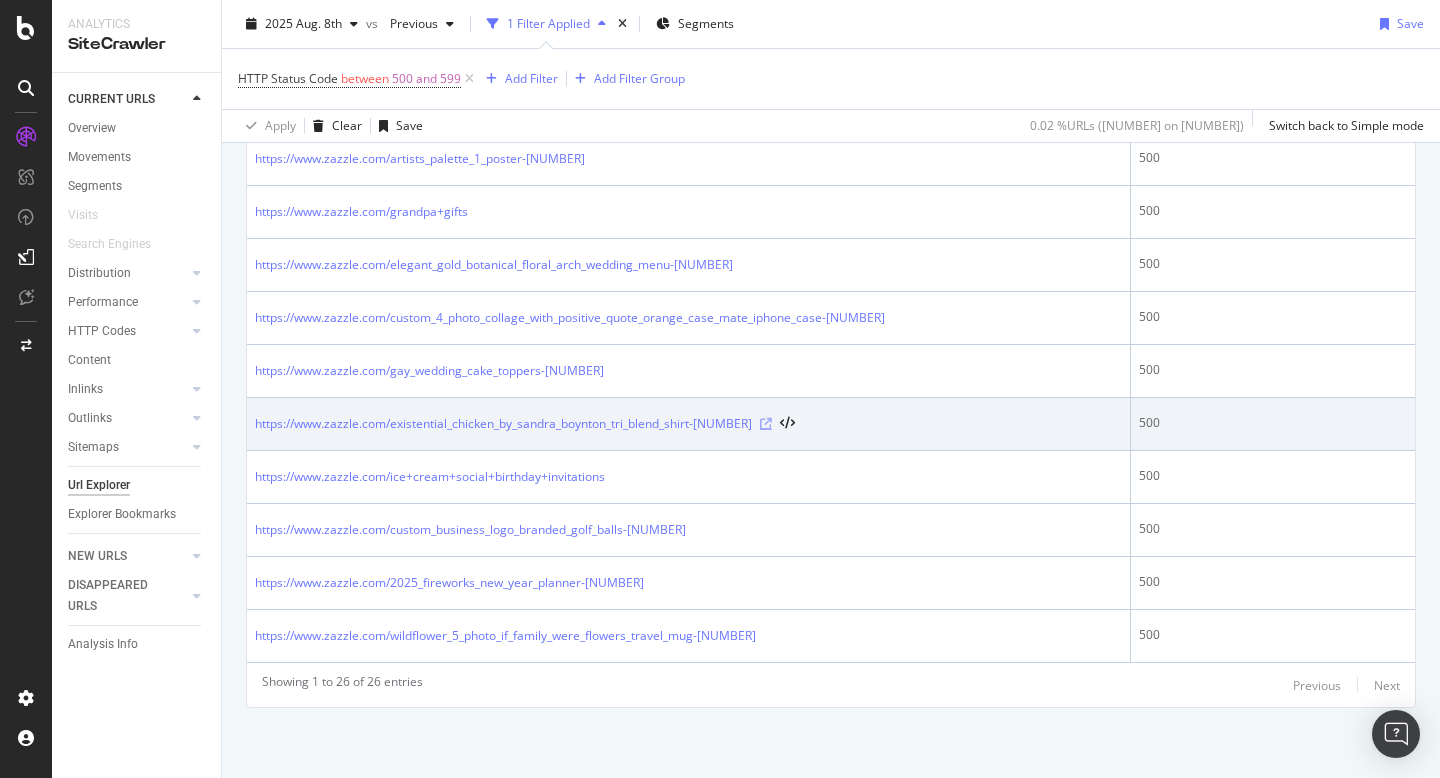 click at bounding box center [766, 424] 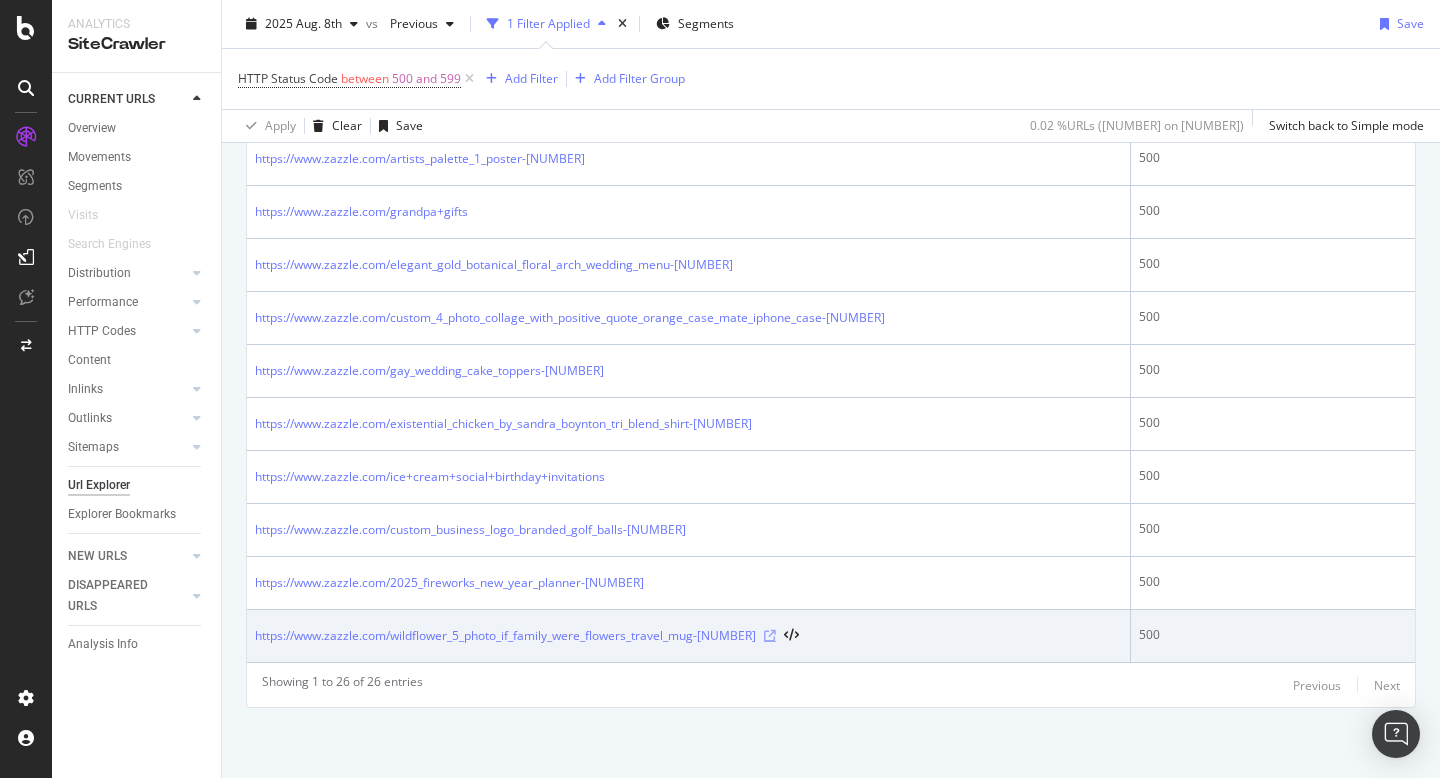 click at bounding box center [770, 636] 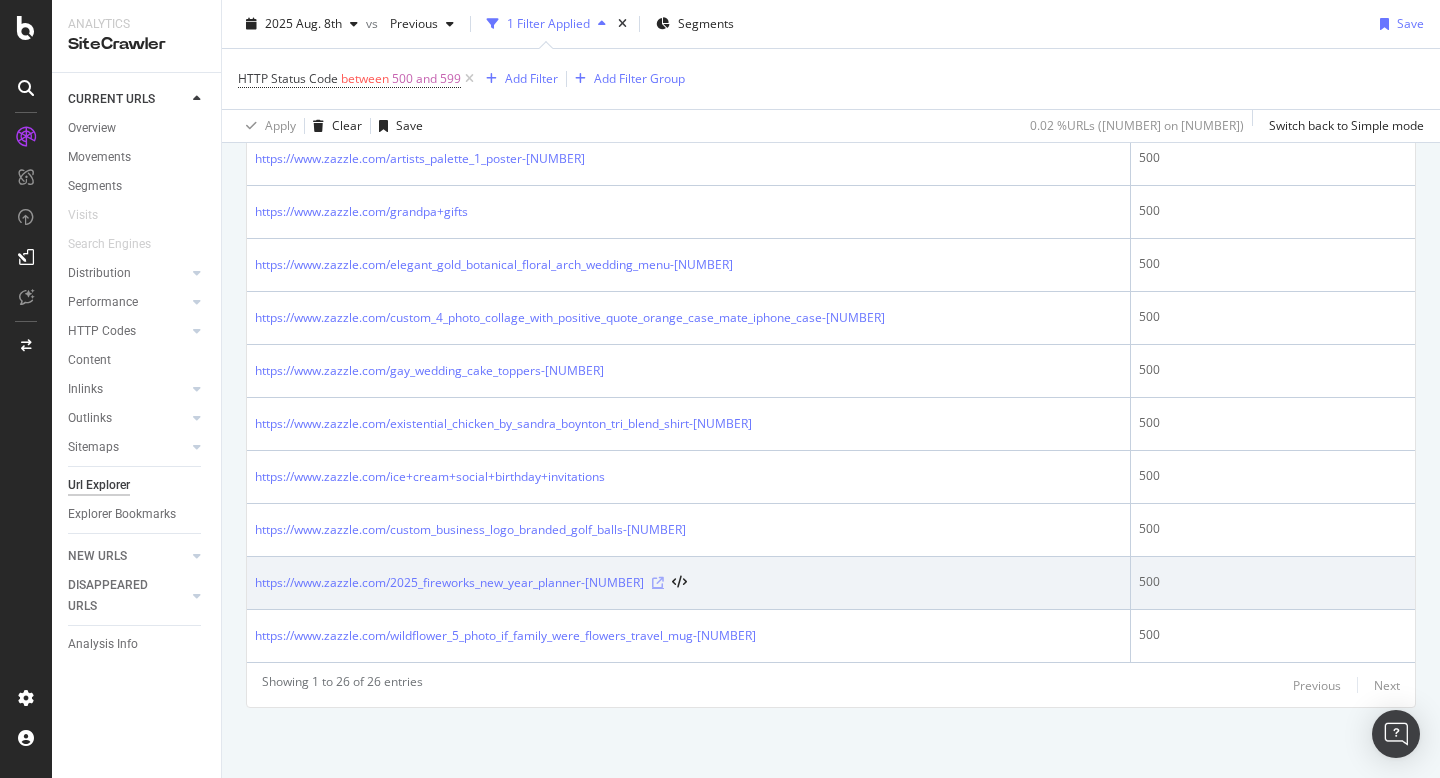 click at bounding box center (658, 583) 